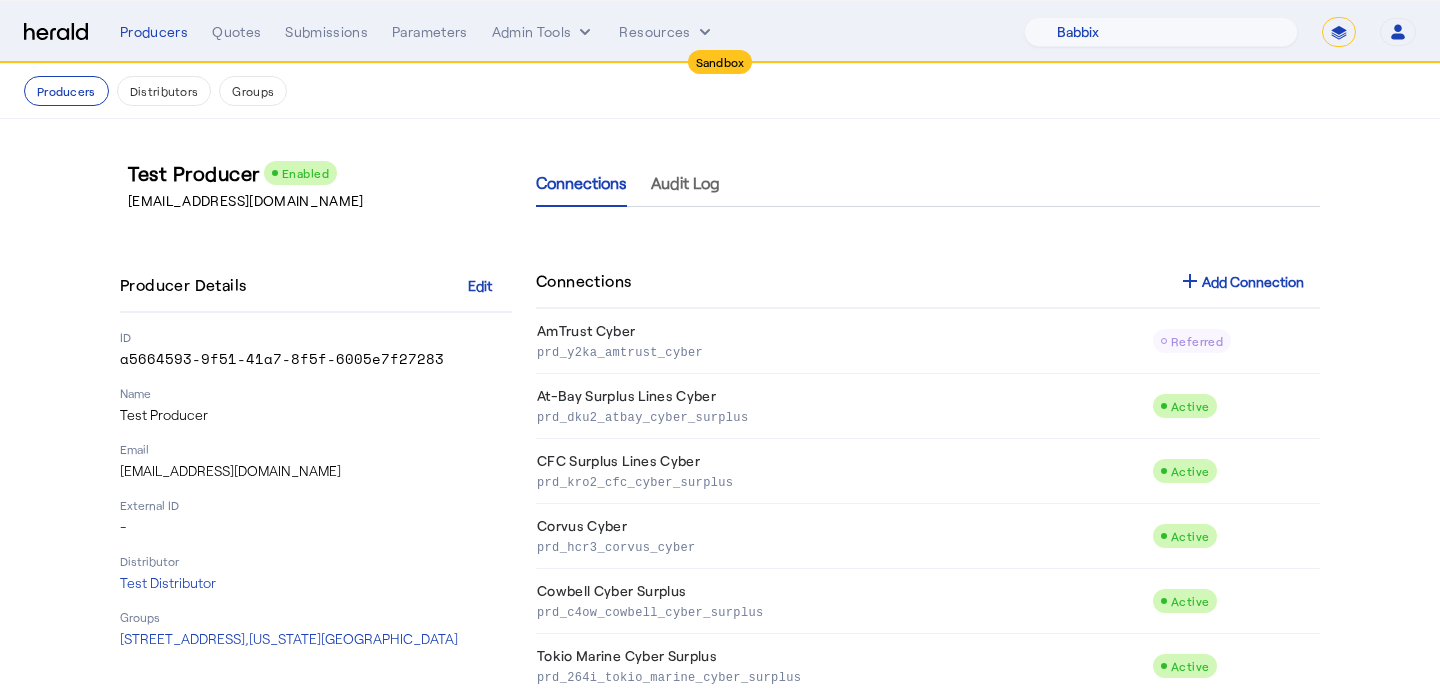 select on "pfm_129z_babbix" 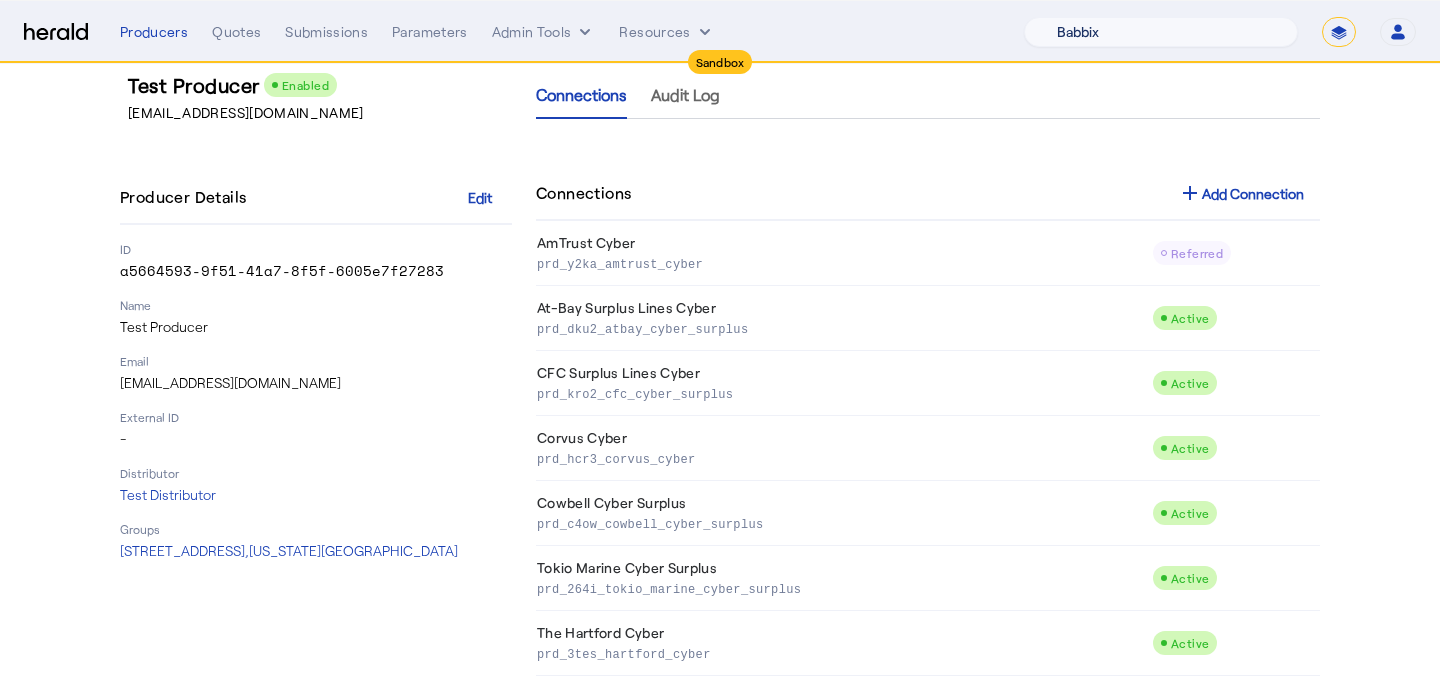 click on "1Fort   Acrisure   Acturis   Affinity Advisors   Affinity Risk   Agentero   AmWins   Anzen   Aon   Appulate   Arch   Assurely   BTIS   Babbix   Berxi   Billy   BindHQ   Bold Penguin    Bolt   Bond   Boxx   Brightway   Brit Demo Sandbox   Broker Buddha   Buddy   Bunker   Burns Wilcox   CNA Test   CRC   CS onboarding test account   Chubb Test   Citadel   Coalition   Coast   Coterie Test   Counterpart    CoverForce   CoverWallet   Coverdash   Coverhound   Cowbell   Cyber Example Platform   CyberPassport   Defy Insurance   Draftrs   ESpecialty   Embroker   Equal Parts   Exavalu   Ezyagent   Federacy Platform   FifthWall   Flow Speciality (Capitola)   Foundation   Founder Shield   Gaya   Gerent   GloveBox   Glow   Growthmill   HW Kaufman   Hartford Steam Boiler   Hawksoft   Heffernan Insurance Brokers   Herald Envoy Testing   HeraldAPI   Hypergato   Inchanted   Indemn.ai   Infinity   Insured.io   Insuremo   Insuritas   Irys   Jencap   Kamillio   Kayna   LTI Mindtree   Layr   Limit   Markel Test   Marsh   Novidea" at bounding box center [1161, 32] 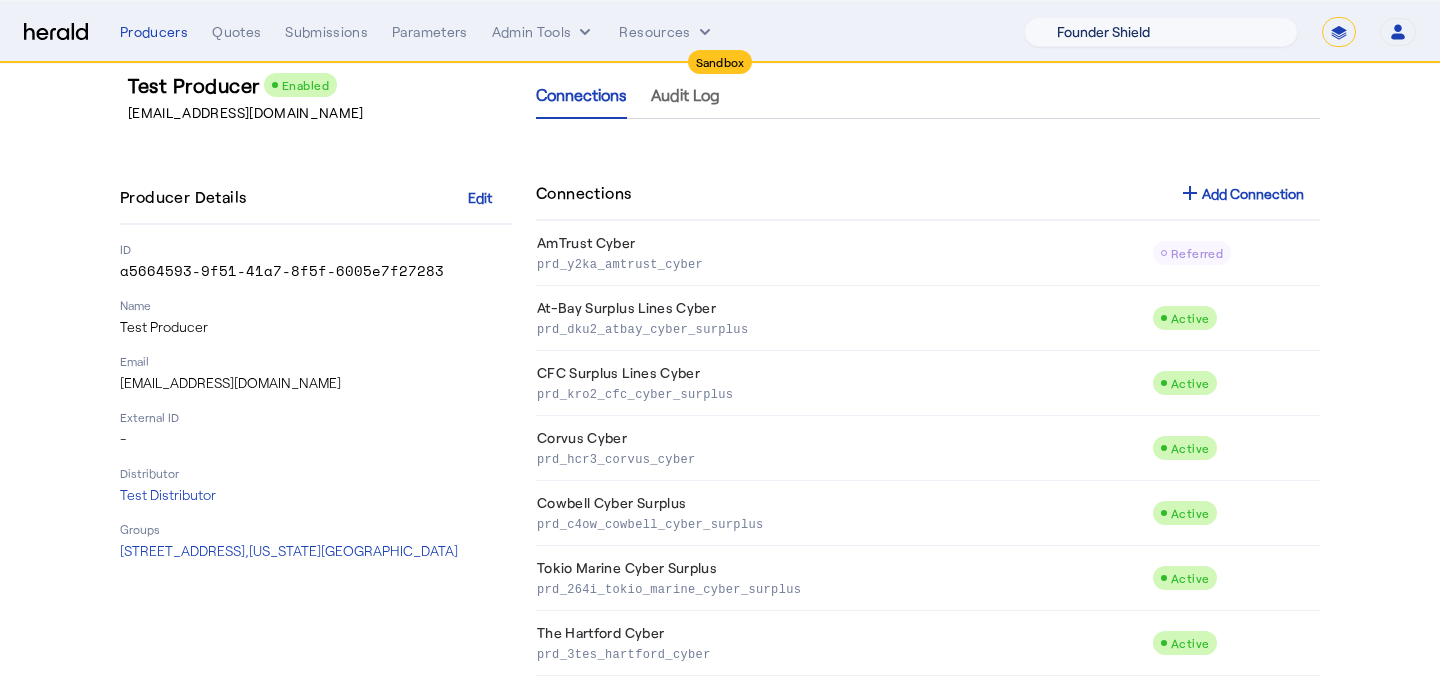 scroll, scrollTop: 0, scrollLeft: 0, axis: both 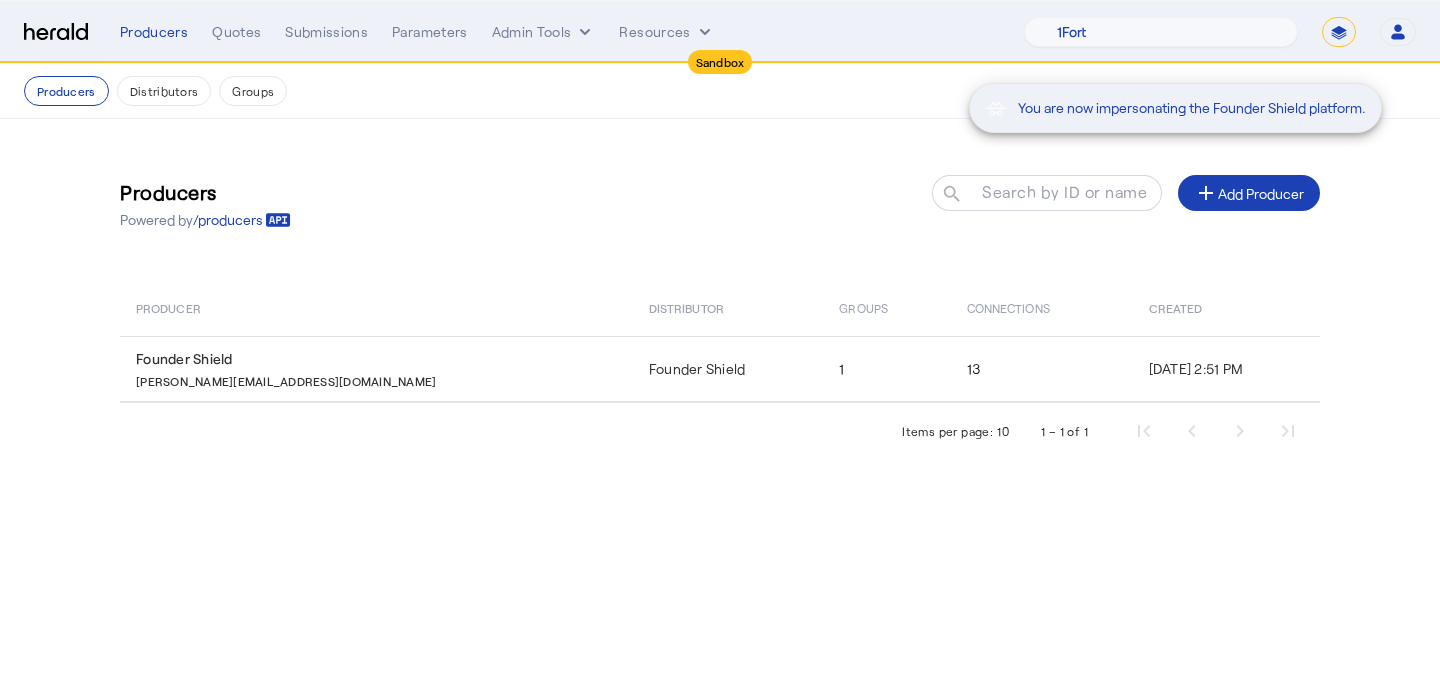 click on "You are now impersonating the Founder Shield platform." at bounding box center [720, 345] 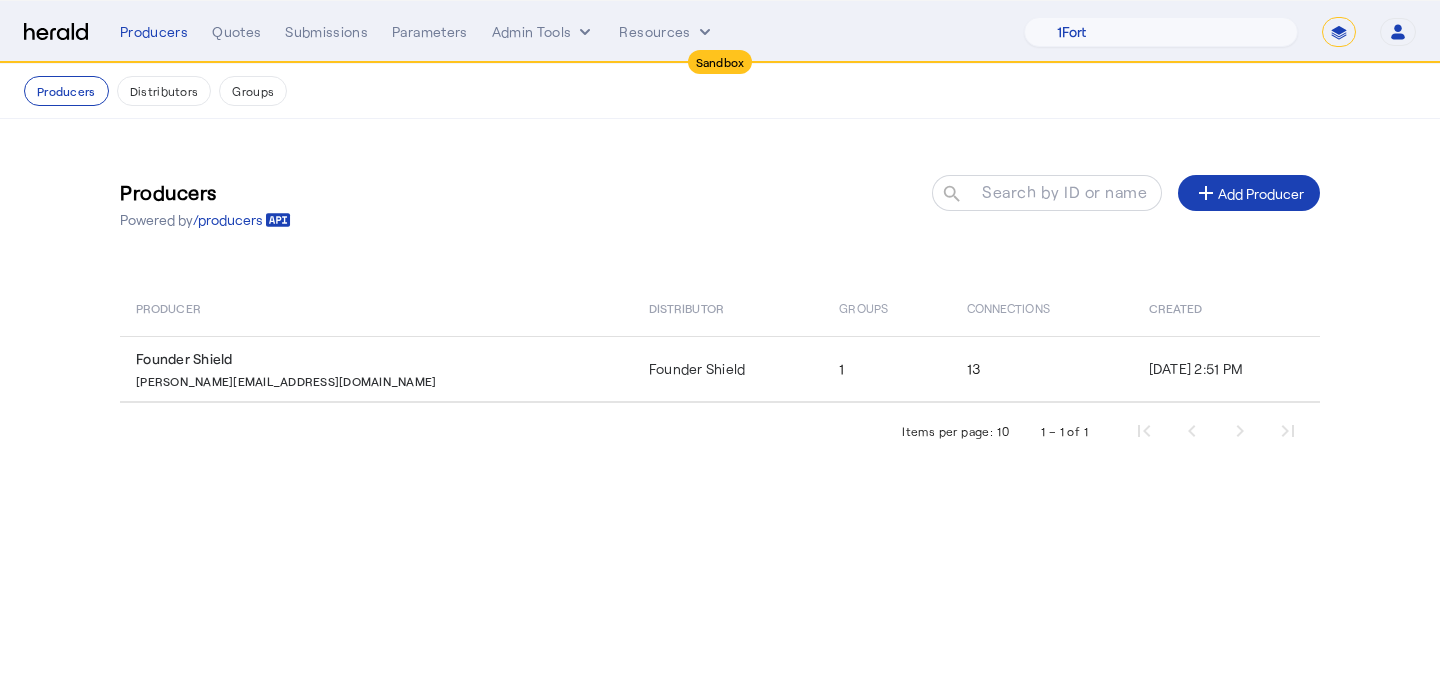 click on "Producers   Quotes   Submissions   Parameters   Admin Tools
Resources" at bounding box center [572, 32] 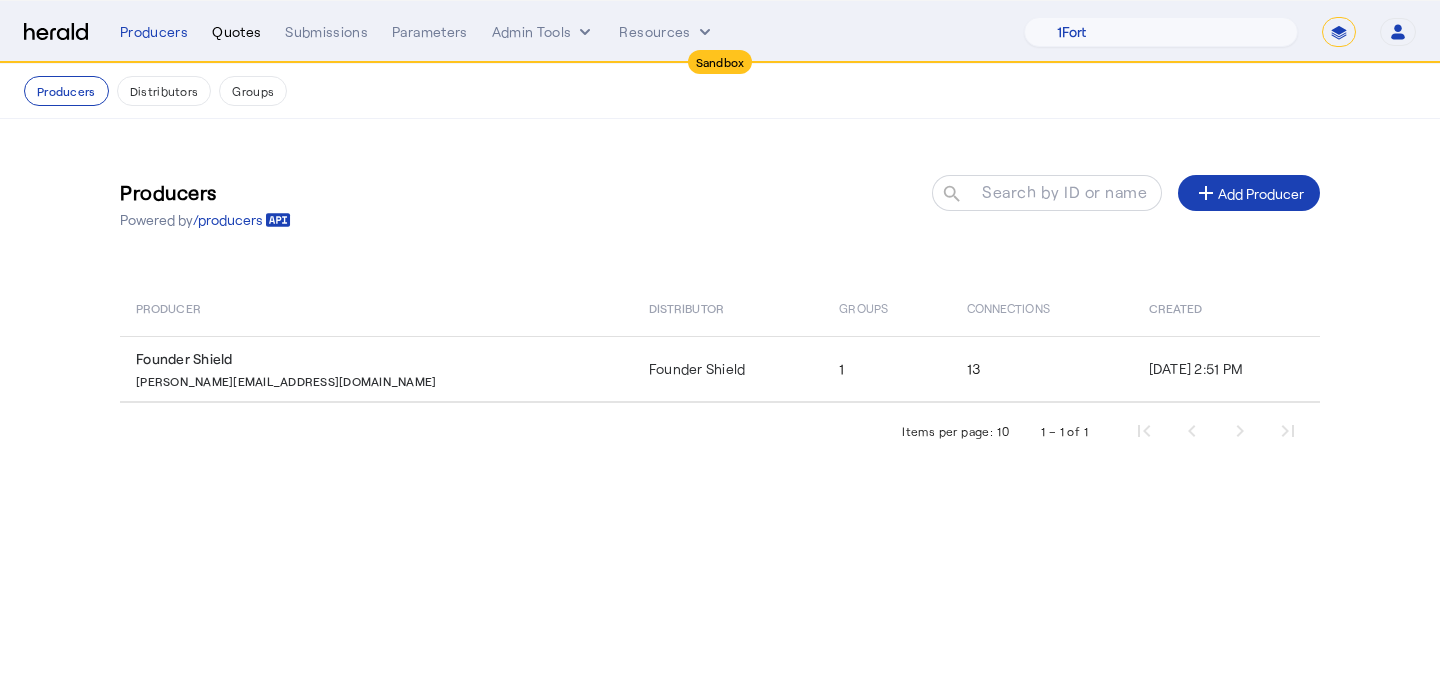click on "Quotes" at bounding box center (236, 32) 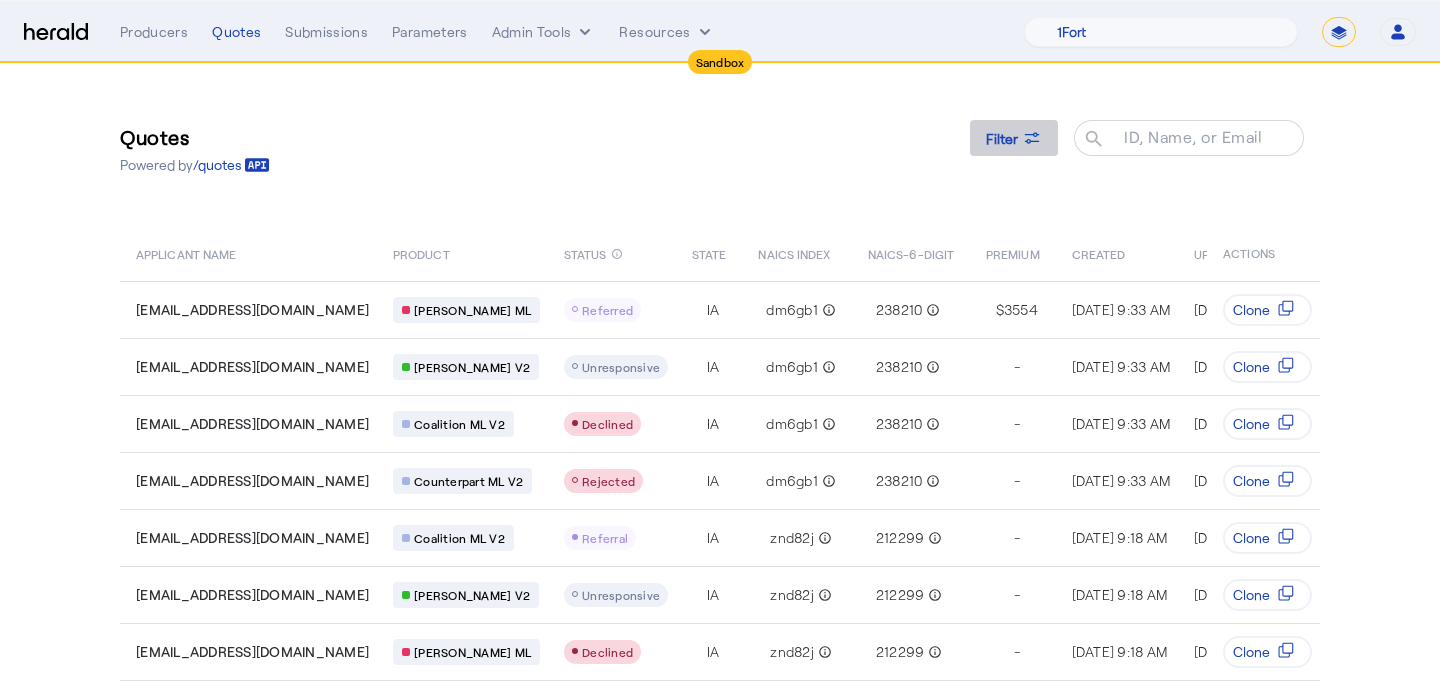 click on "Filter" at bounding box center [1002, 138] 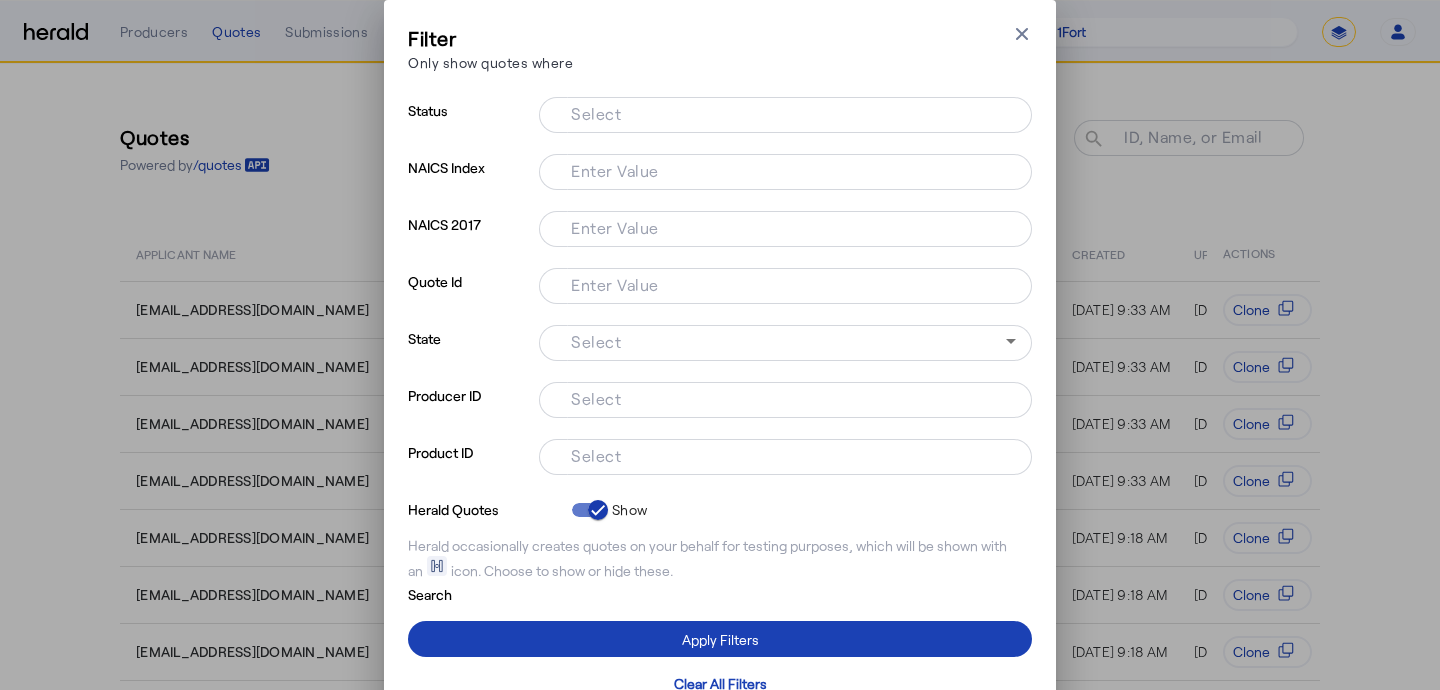 click at bounding box center [785, 457] 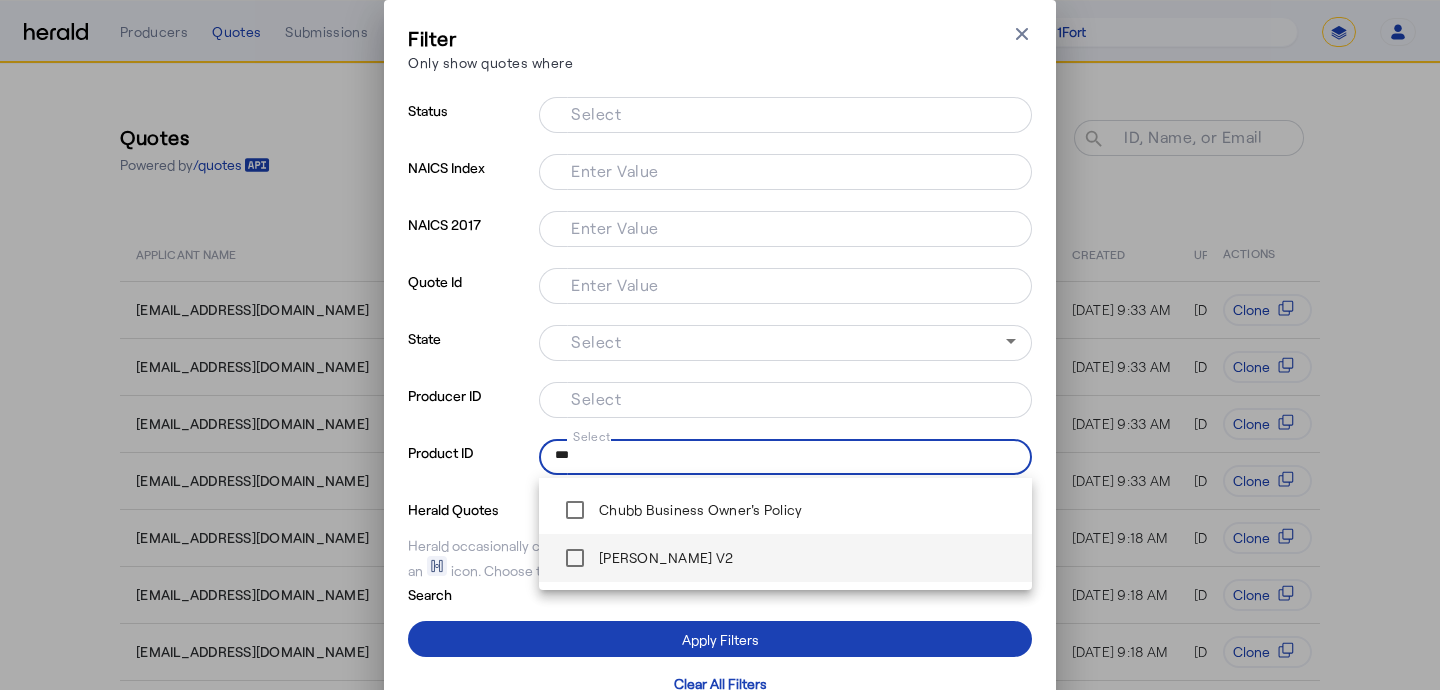 type on "***" 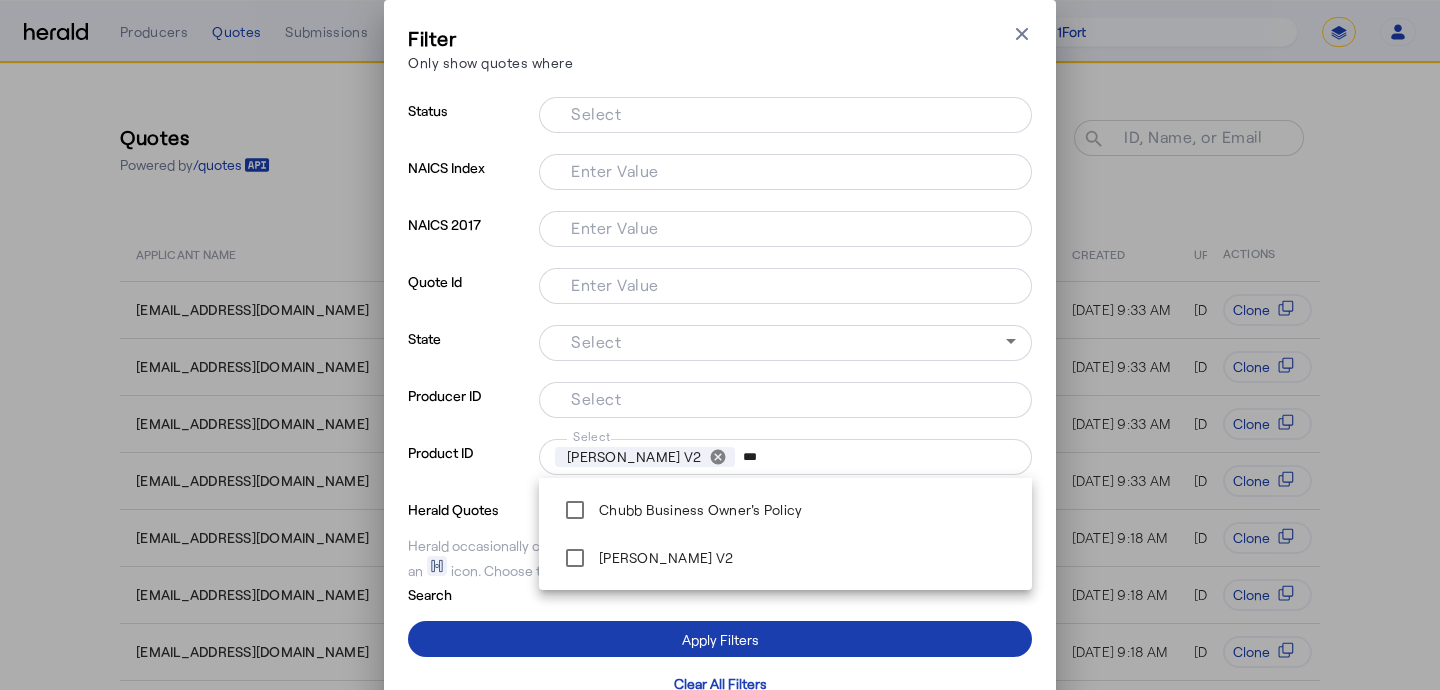click at bounding box center (720, 639) 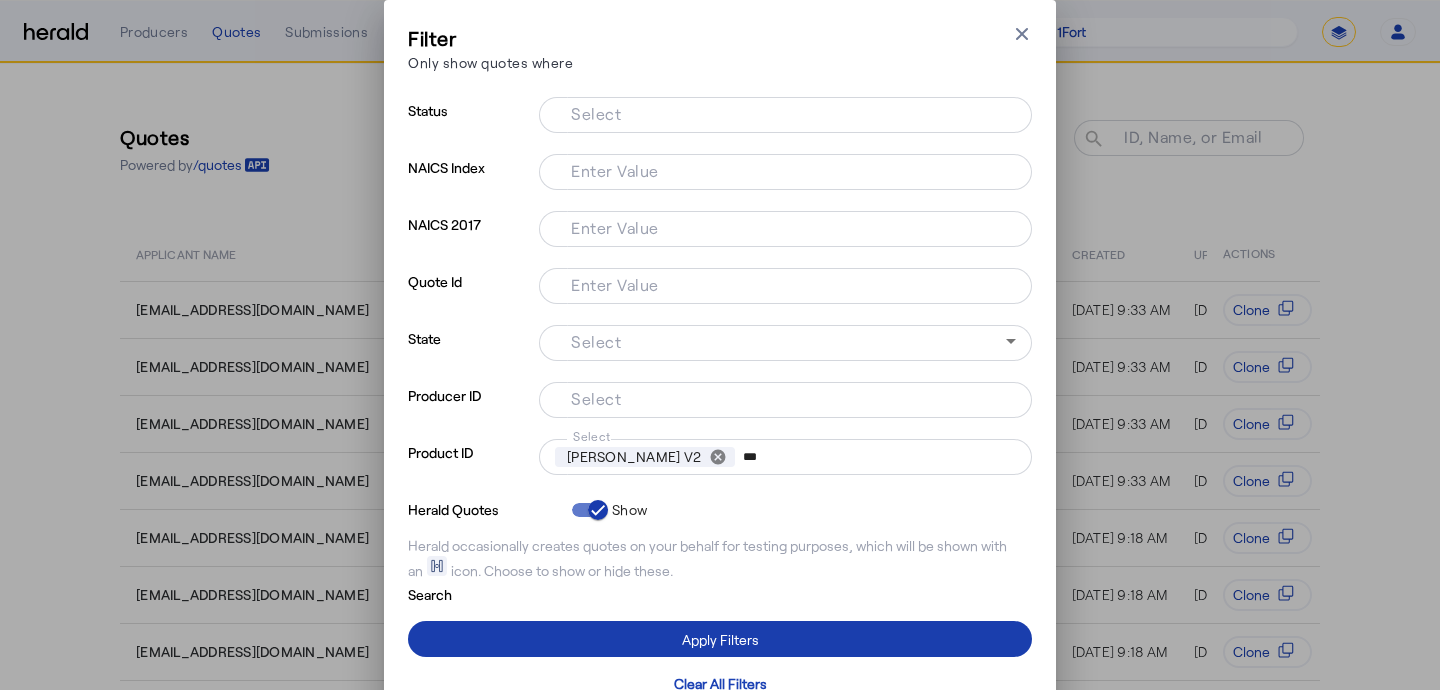 type 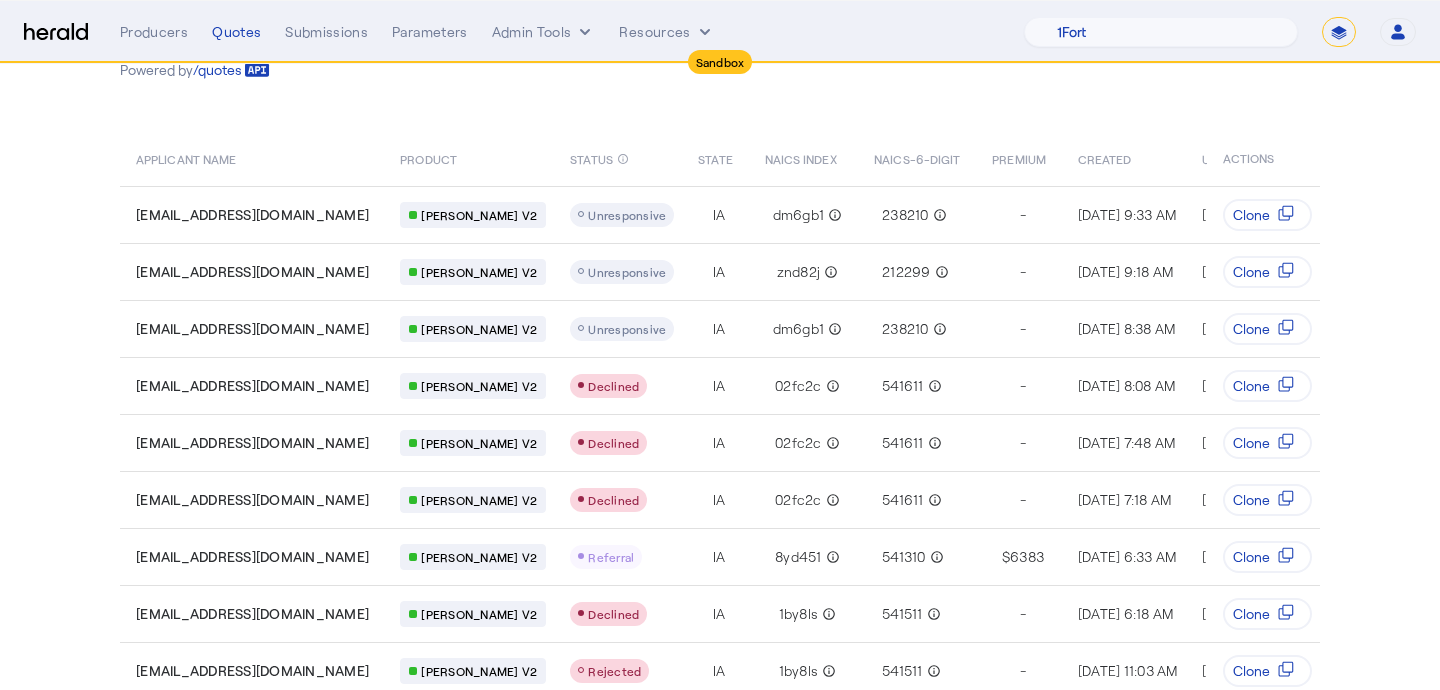 scroll, scrollTop: 219, scrollLeft: 0, axis: vertical 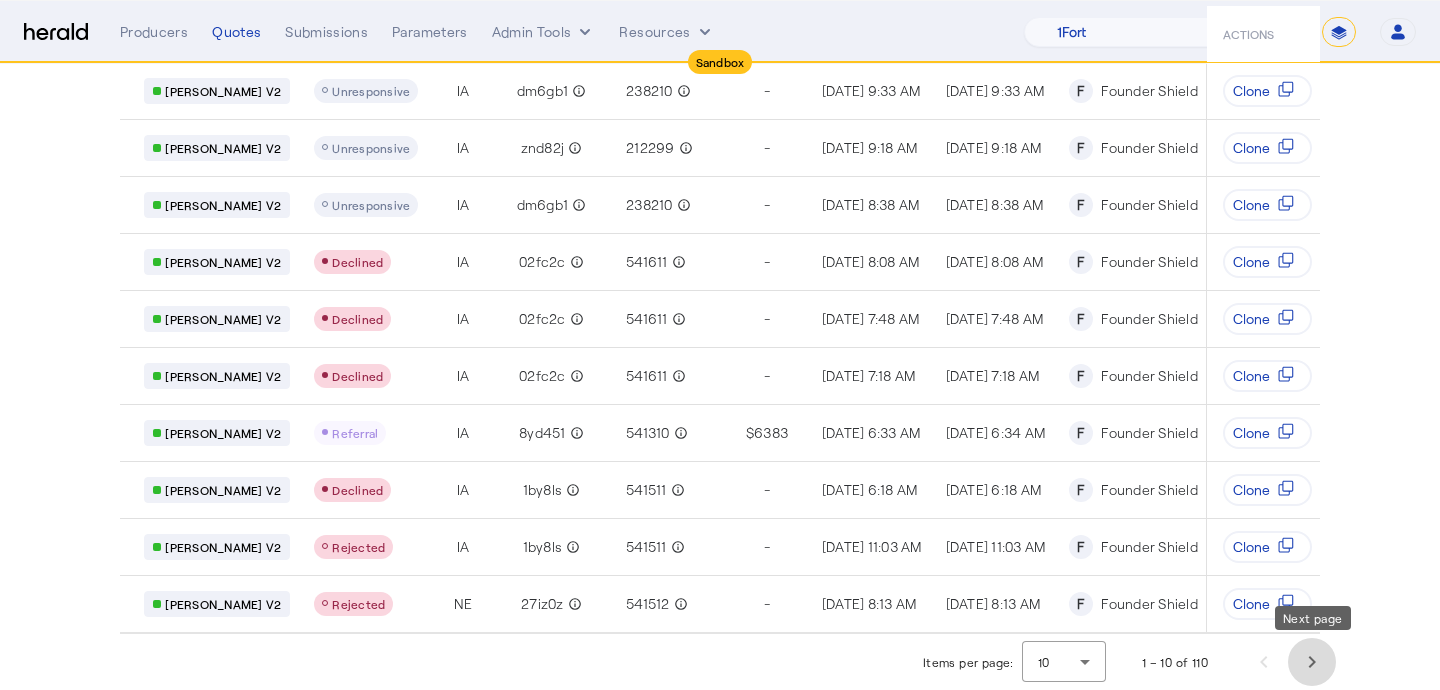 click 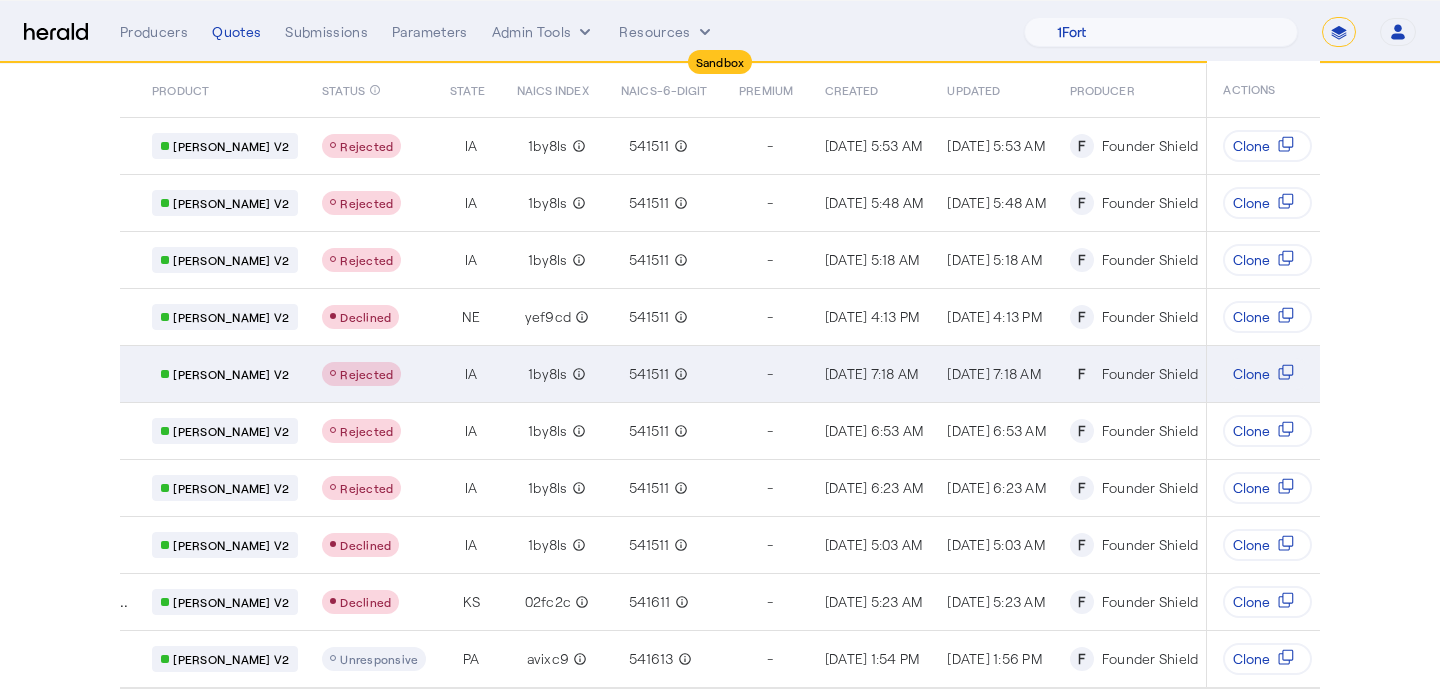 scroll, scrollTop: 160, scrollLeft: 0, axis: vertical 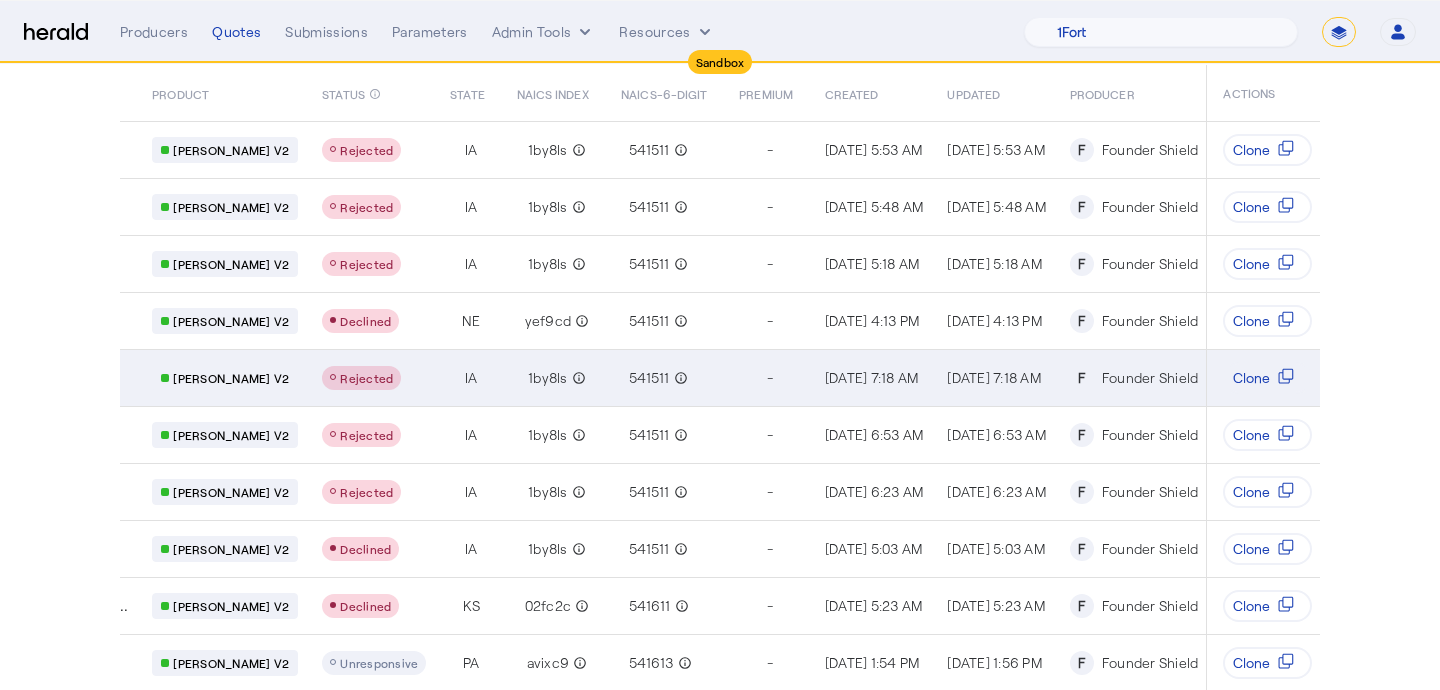 click on "-" at bounding box center [770, 378] 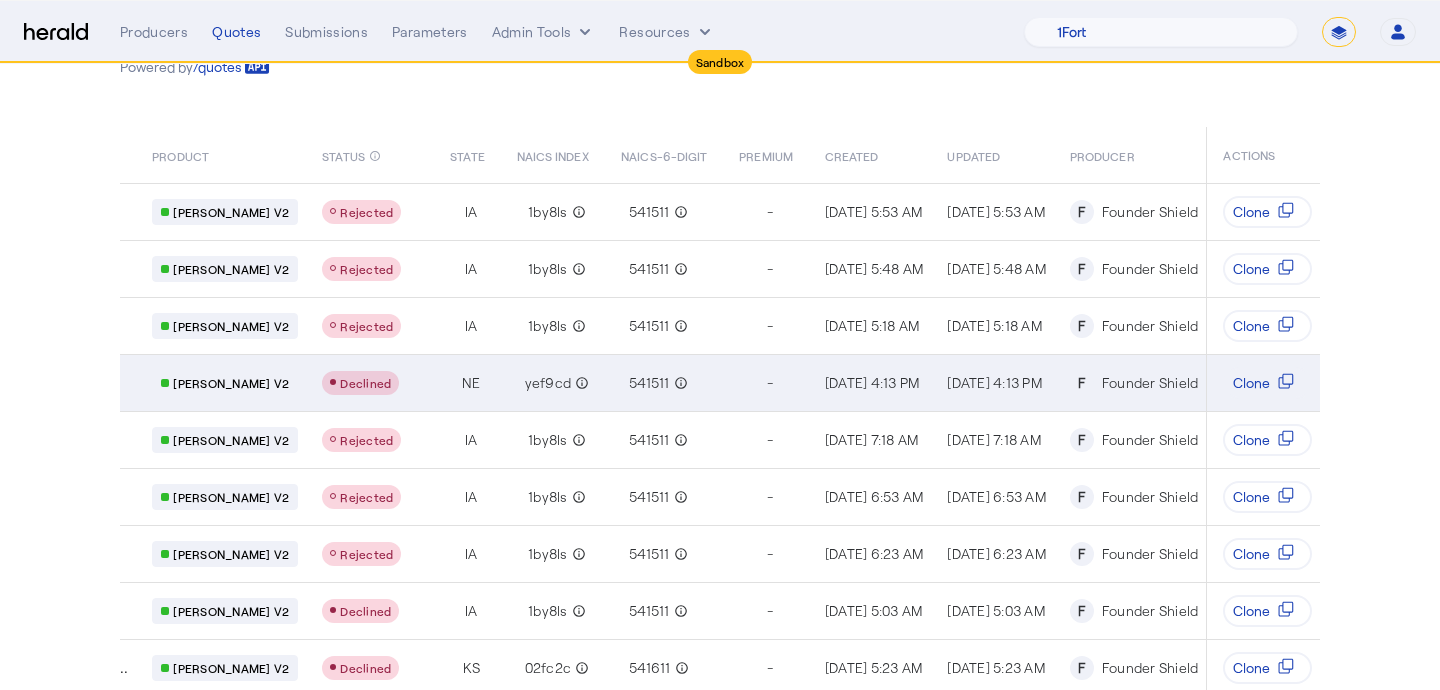 scroll, scrollTop: 86, scrollLeft: 0, axis: vertical 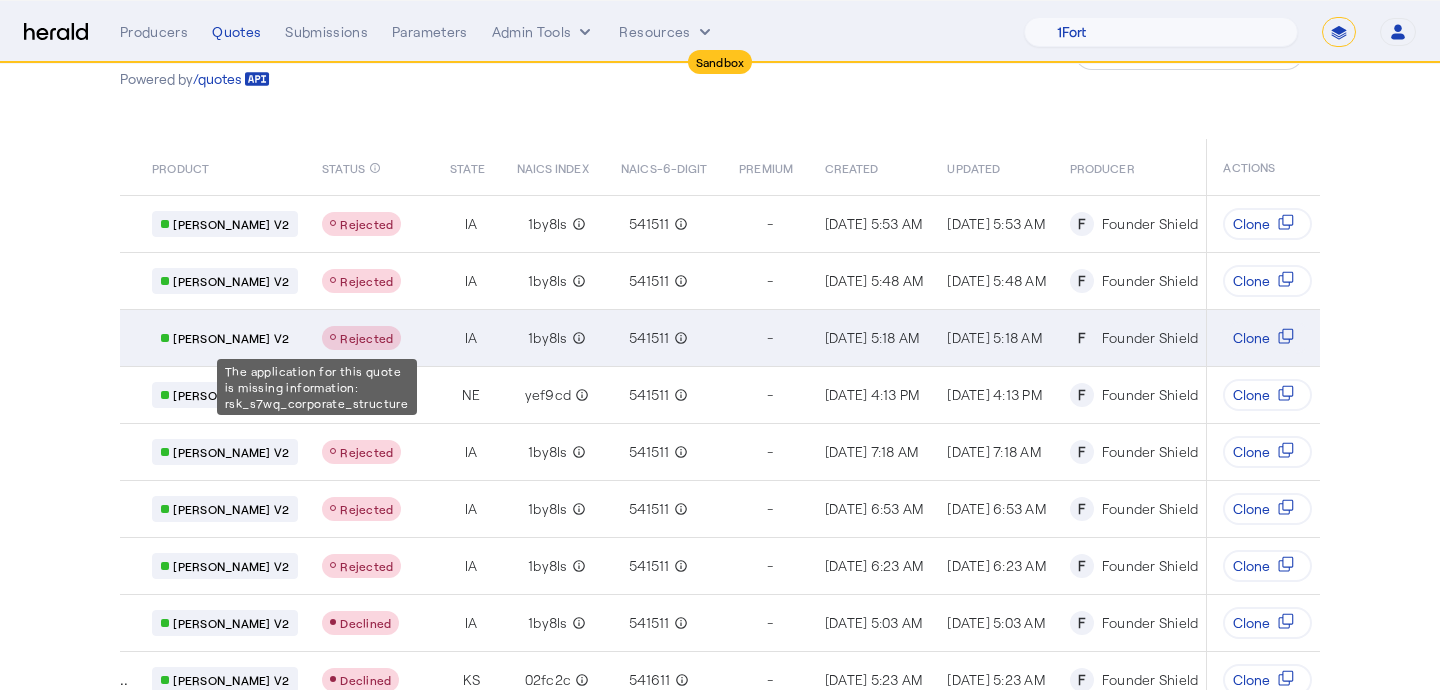 click on "Rejected" at bounding box center [366, 338] 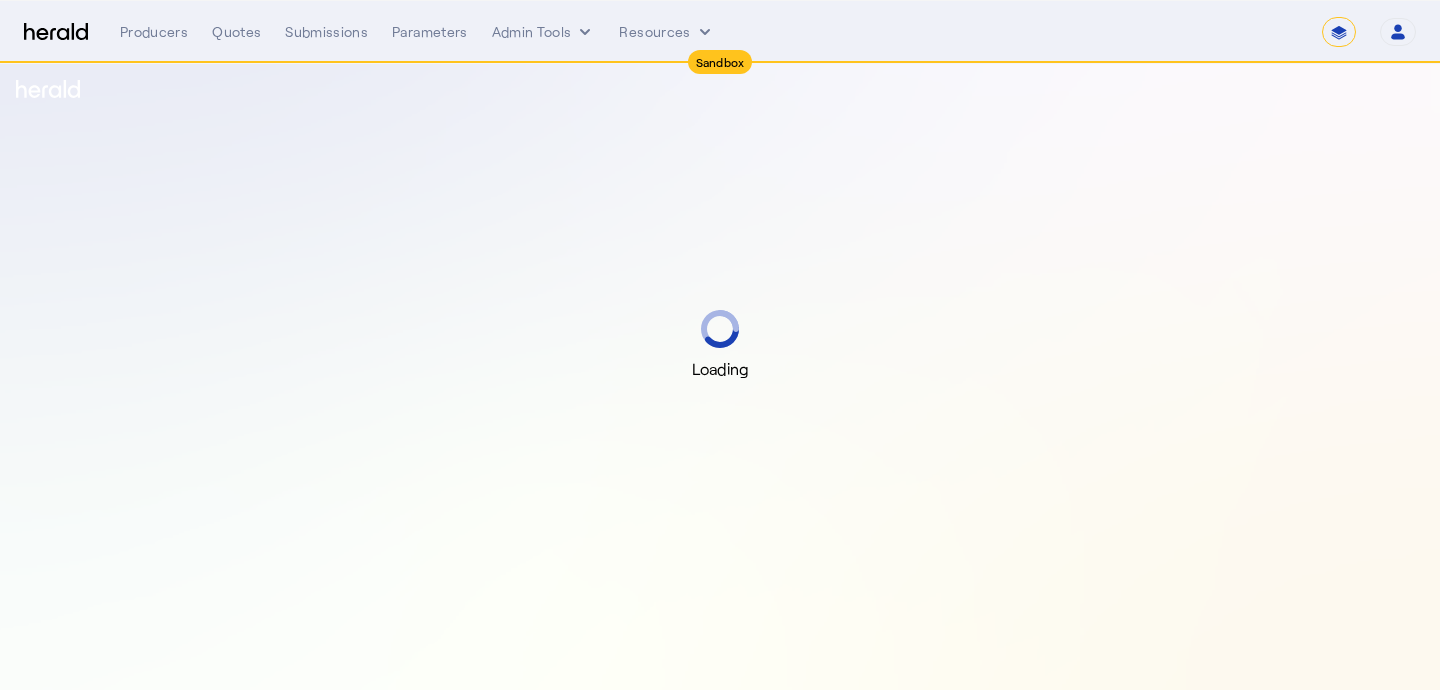 select on "*******" 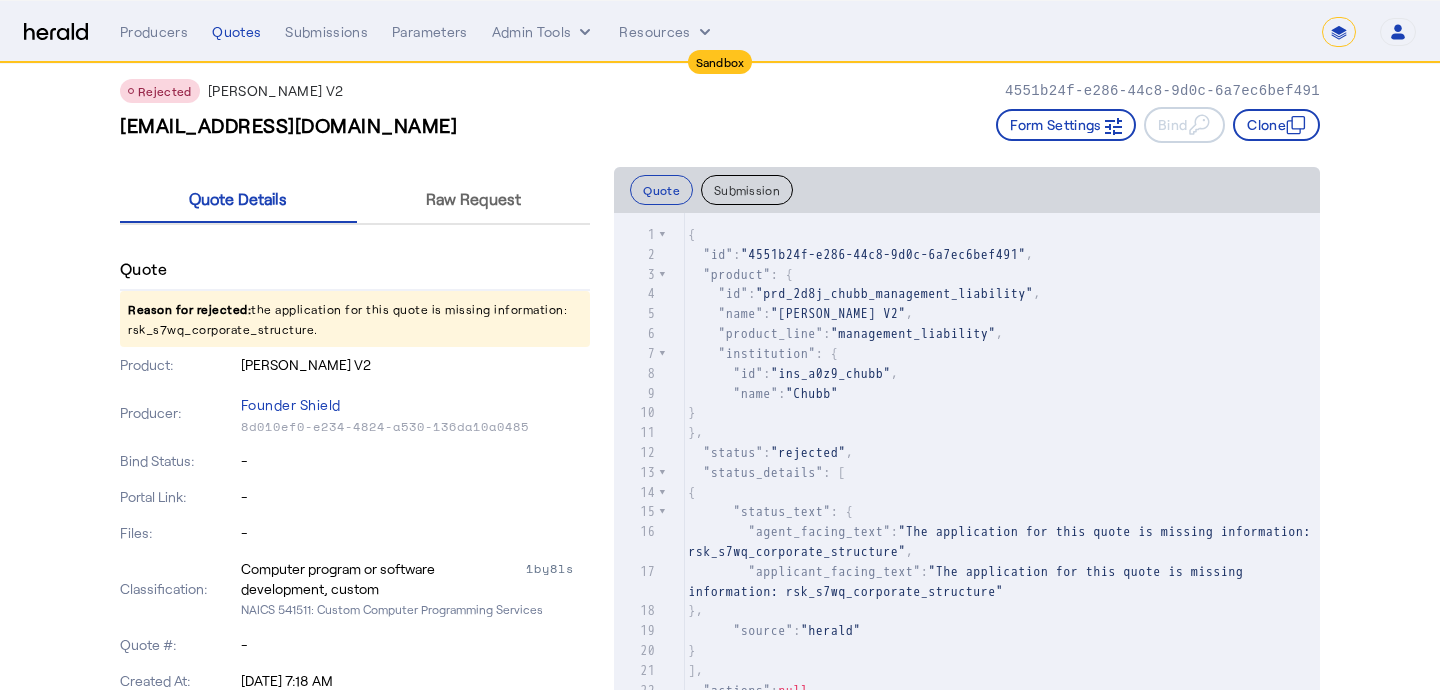 scroll, scrollTop: 29, scrollLeft: 0, axis: vertical 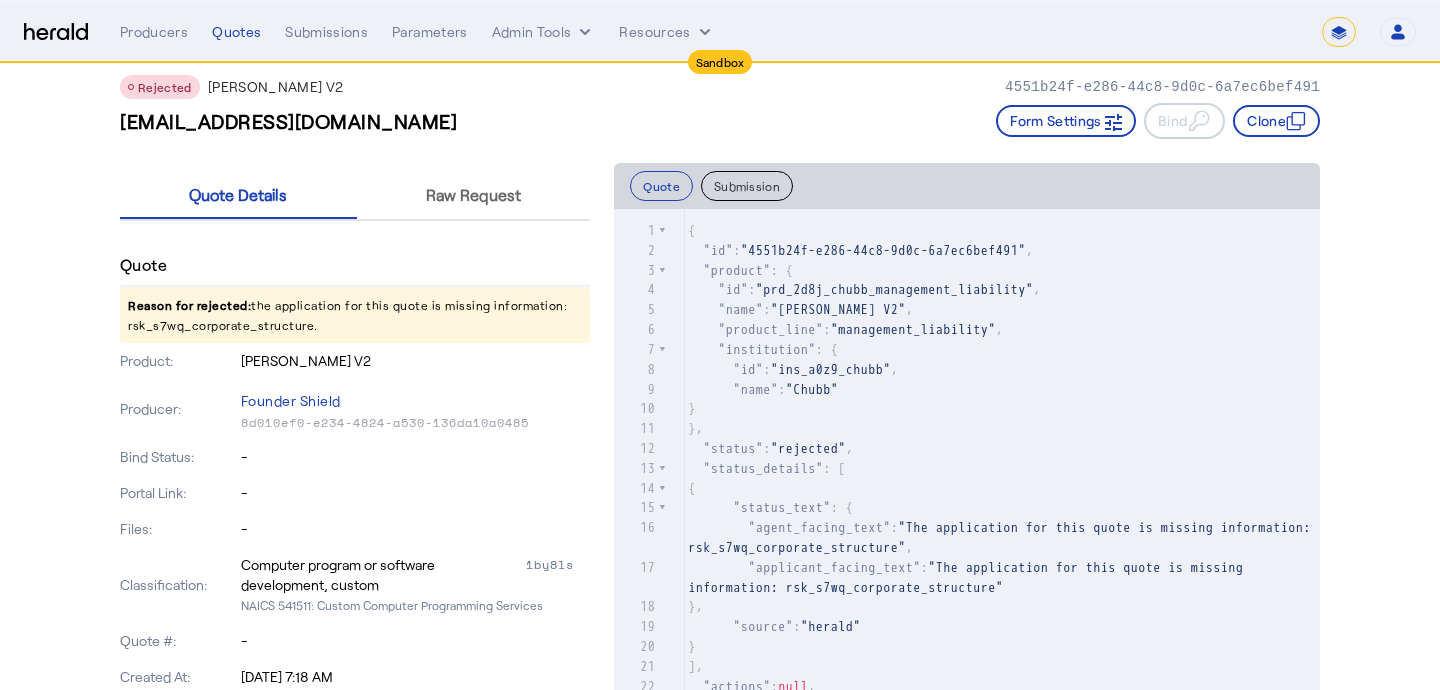 click on "4551b24f-e286-44c8-9d0c-6a7ec6bef491" 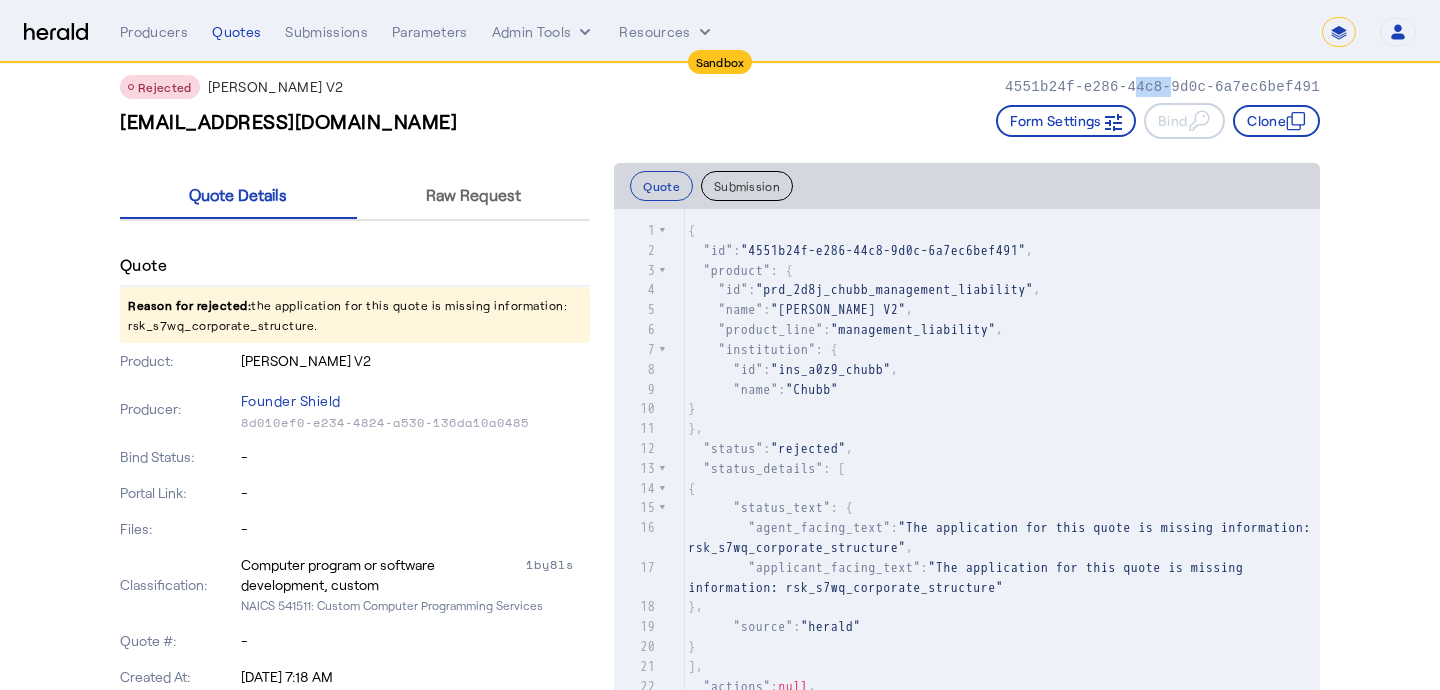 click on "4551b24f-e286-44c8-9d0c-6a7ec6bef491" 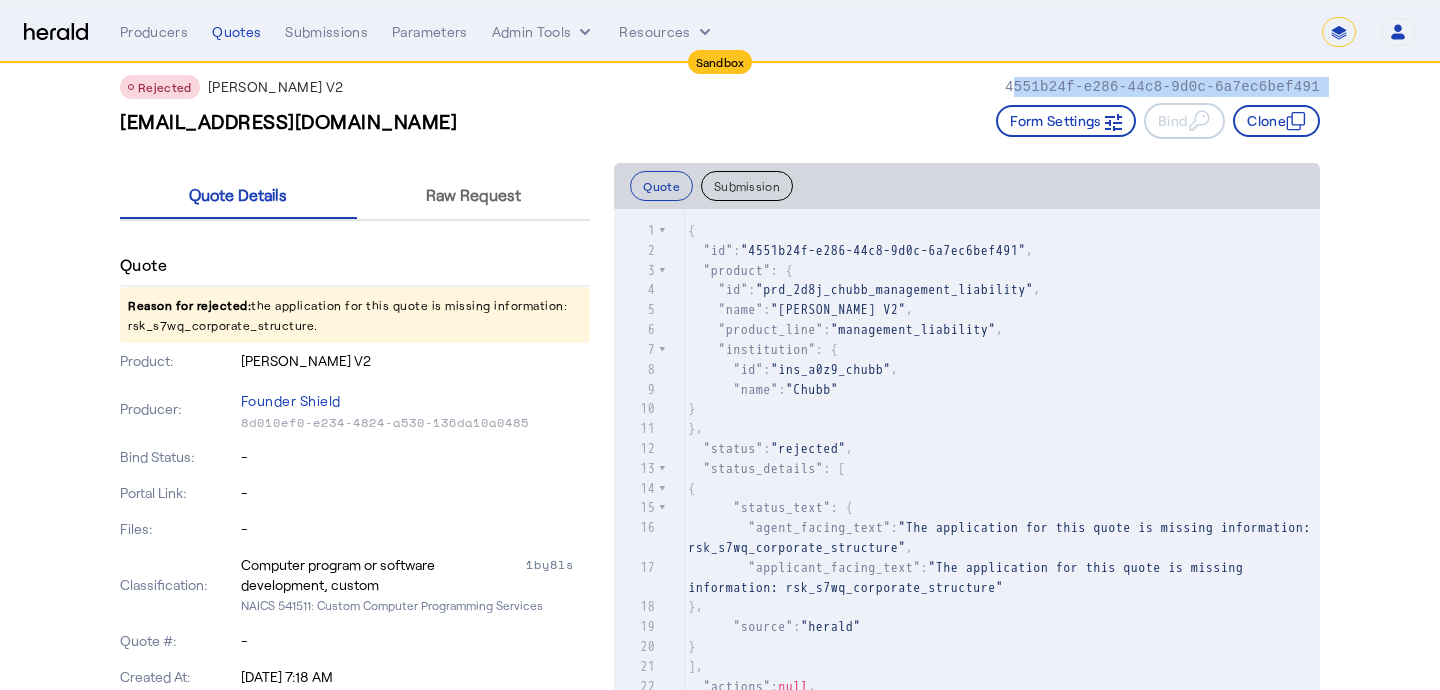 click on "4551b24f-e286-44c8-9d0c-6a7ec6bef491" 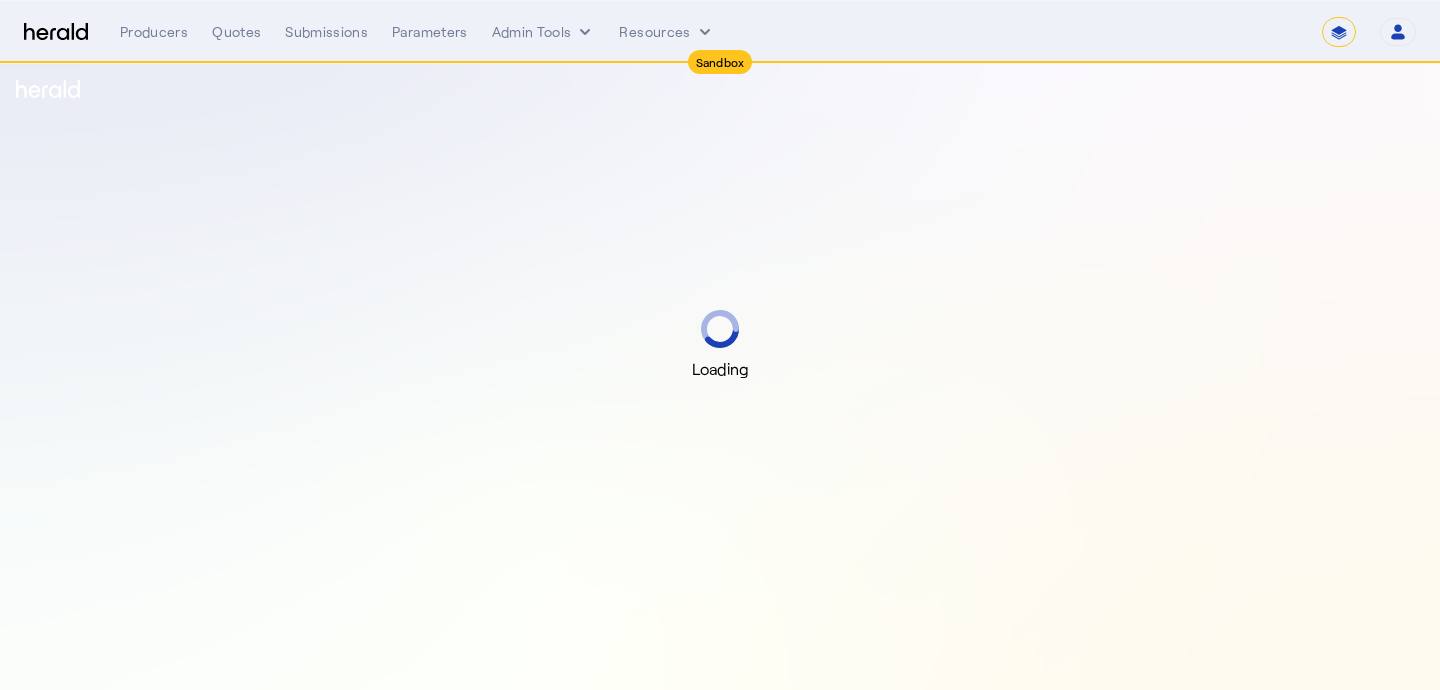 select on "*******" 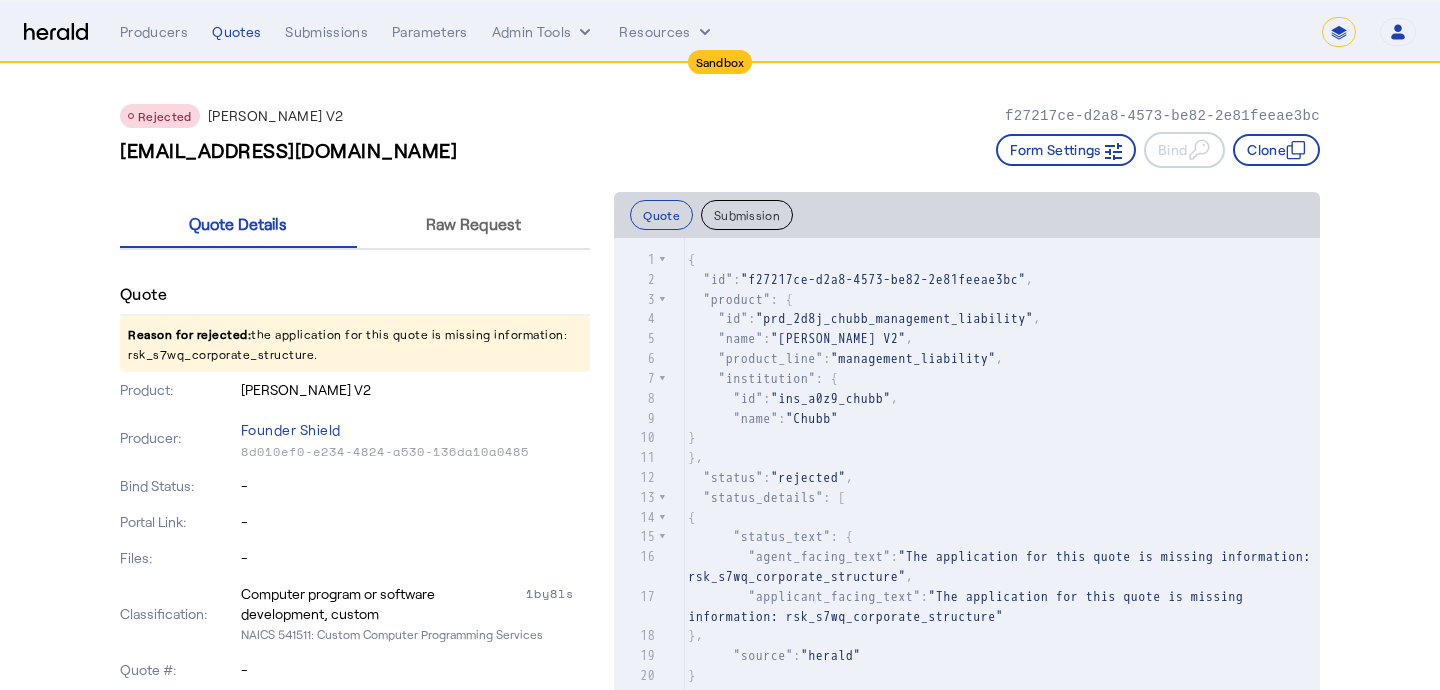 click on "f27217ce-d2a8-4573-be82-2e81feeae3bc" 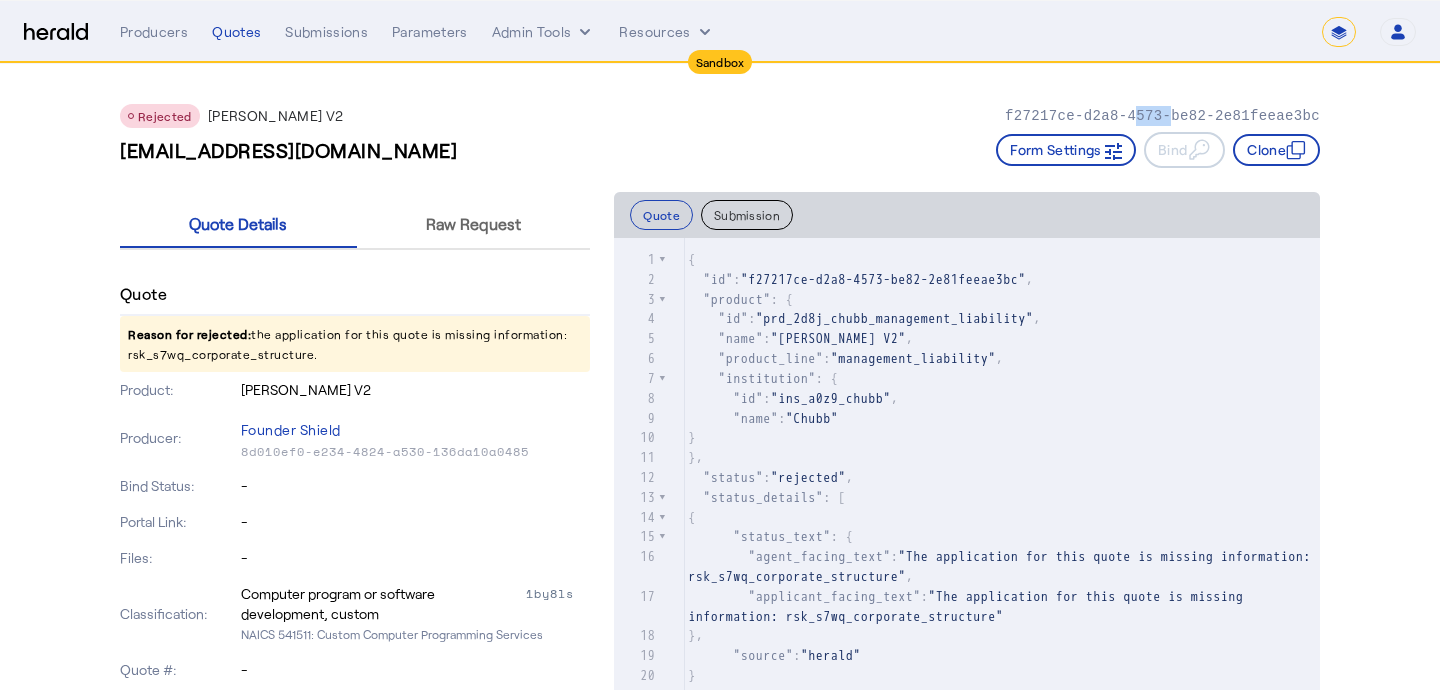 click on "f27217ce-d2a8-4573-be82-2e81feeae3bc" 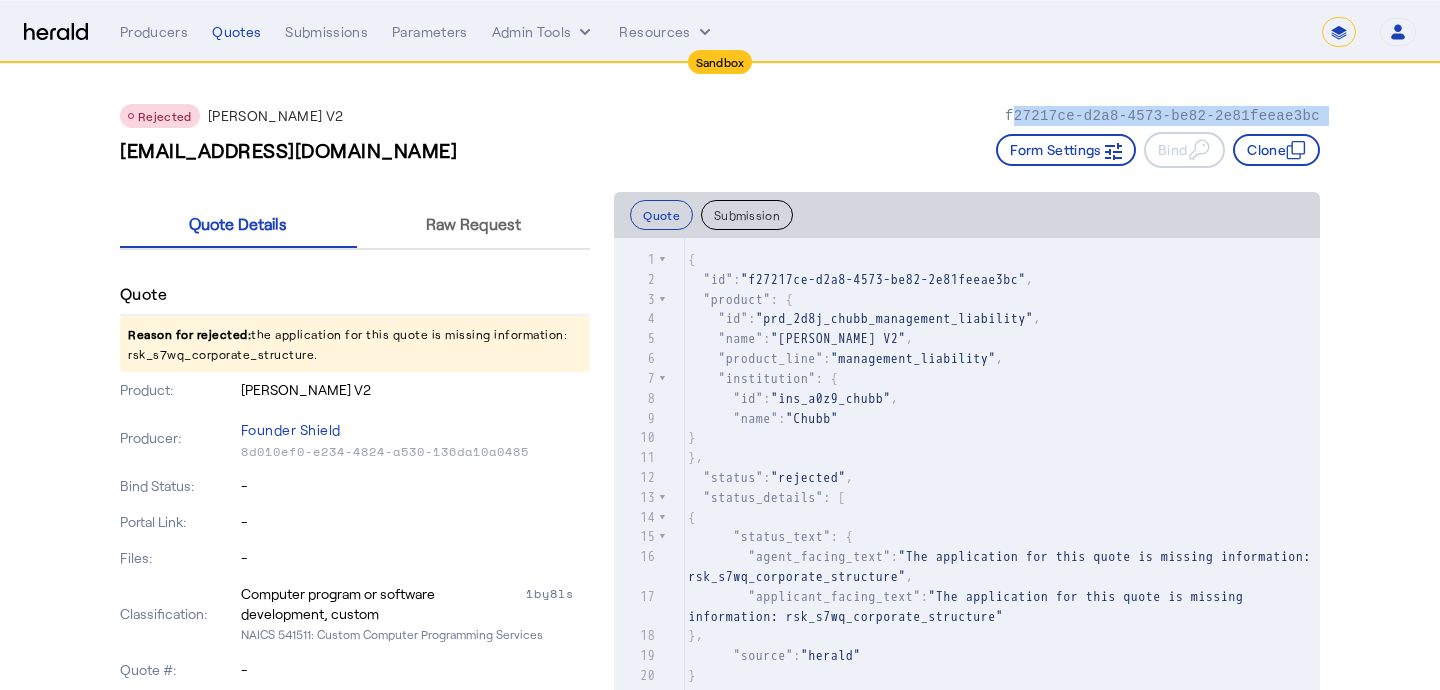 click on "f27217ce-d2a8-4573-be82-2e81feeae3bc" 